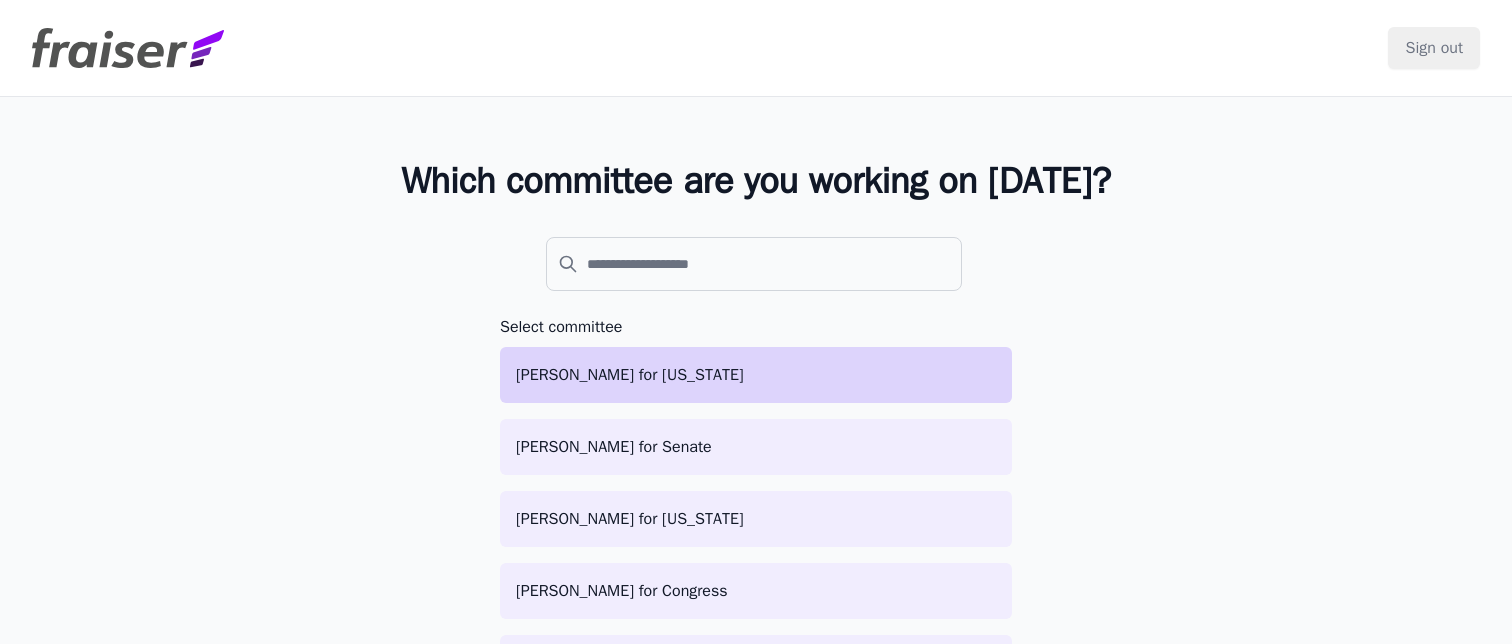 scroll, scrollTop: 0, scrollLeft: 0, axis: both 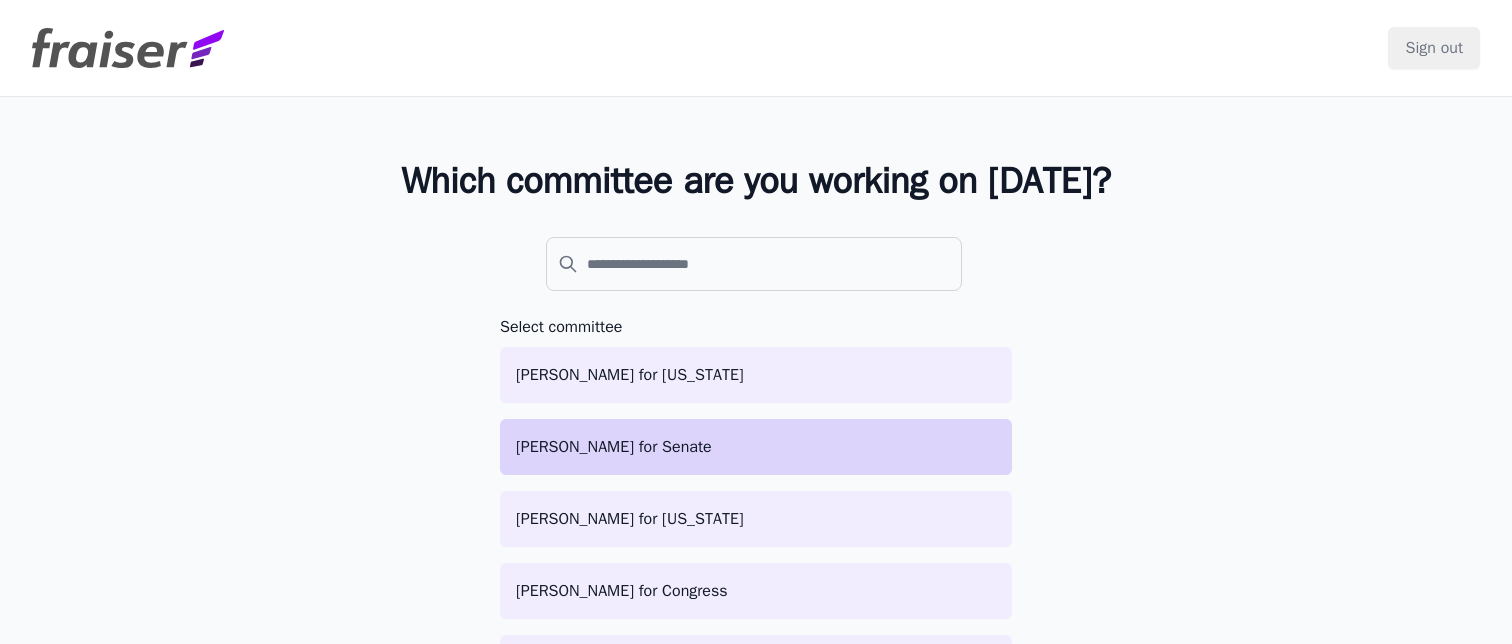 click on "[PERSON_NAME] for Senate" at bounding box center [756, 447] 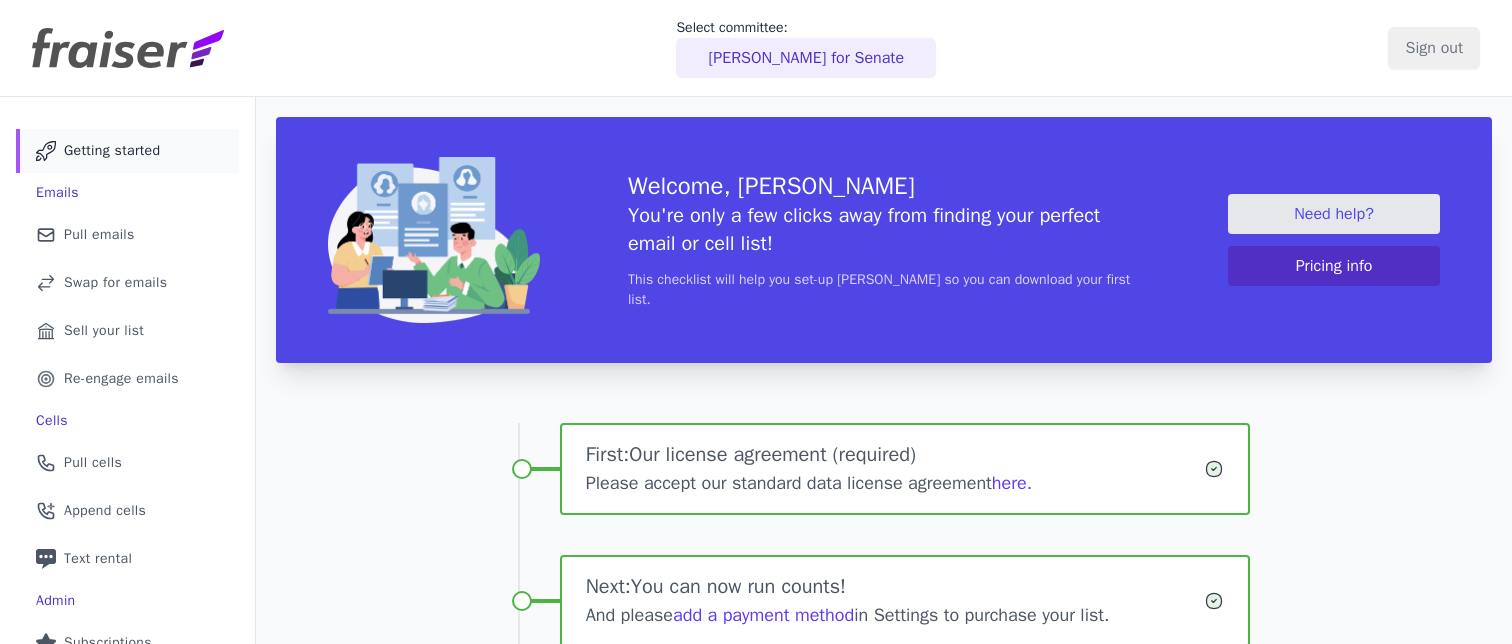 scroll, scrollTop: 0, scrollLeft: 0, axis: both 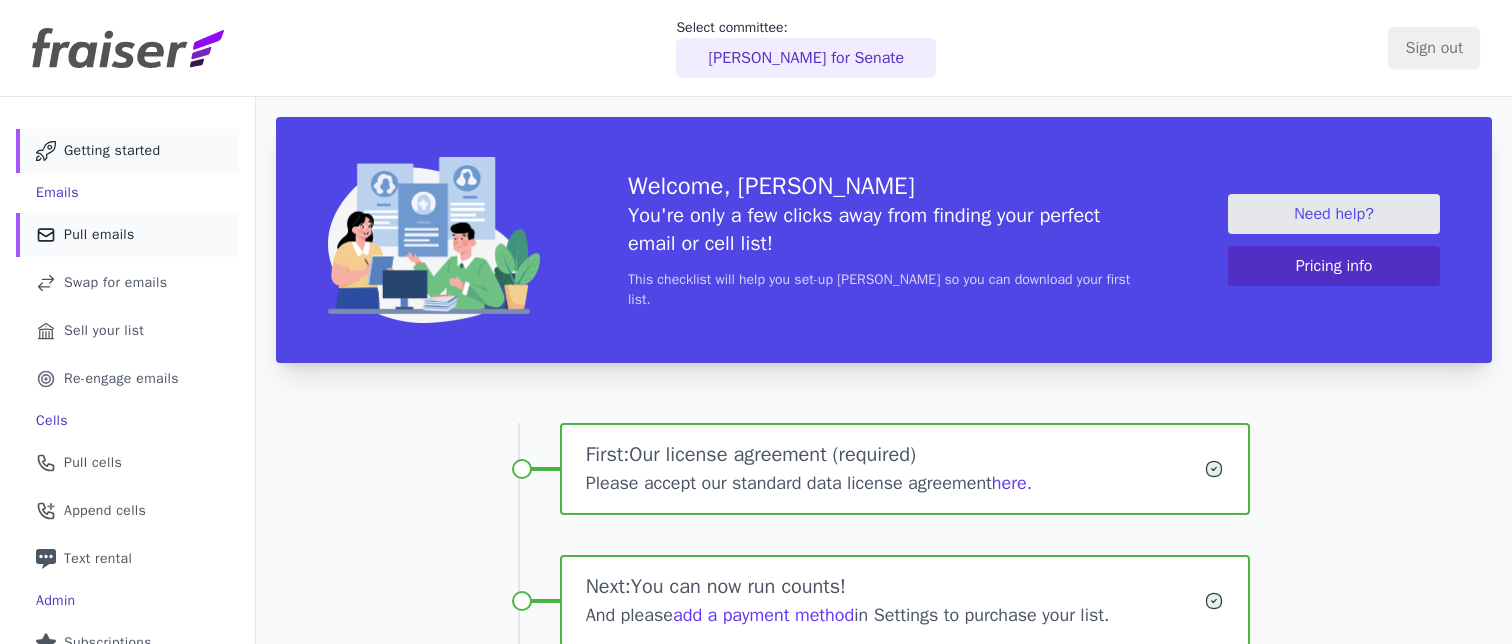 click on "Mail Icon Outline of a mail envelope
Pull emails" at bounding box center [127, 235] 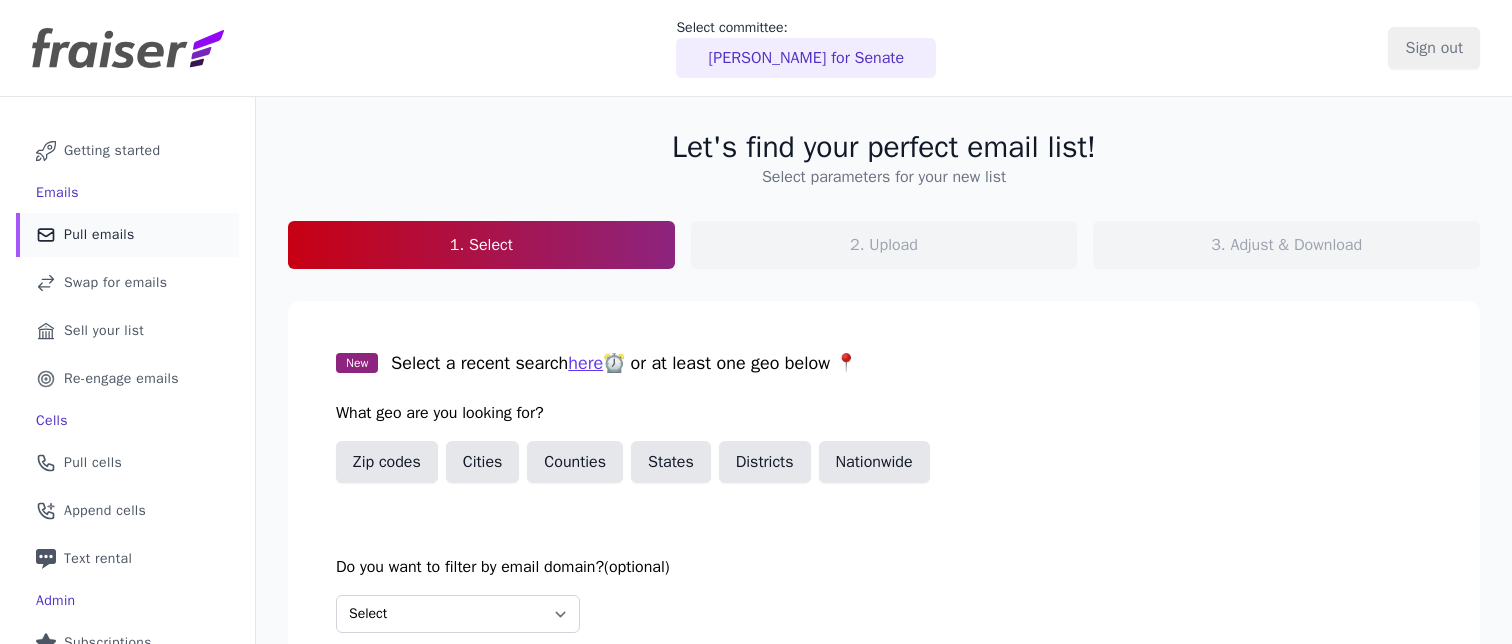 scroll, scrollTop: 0, scrollLeft: 0, axis: both 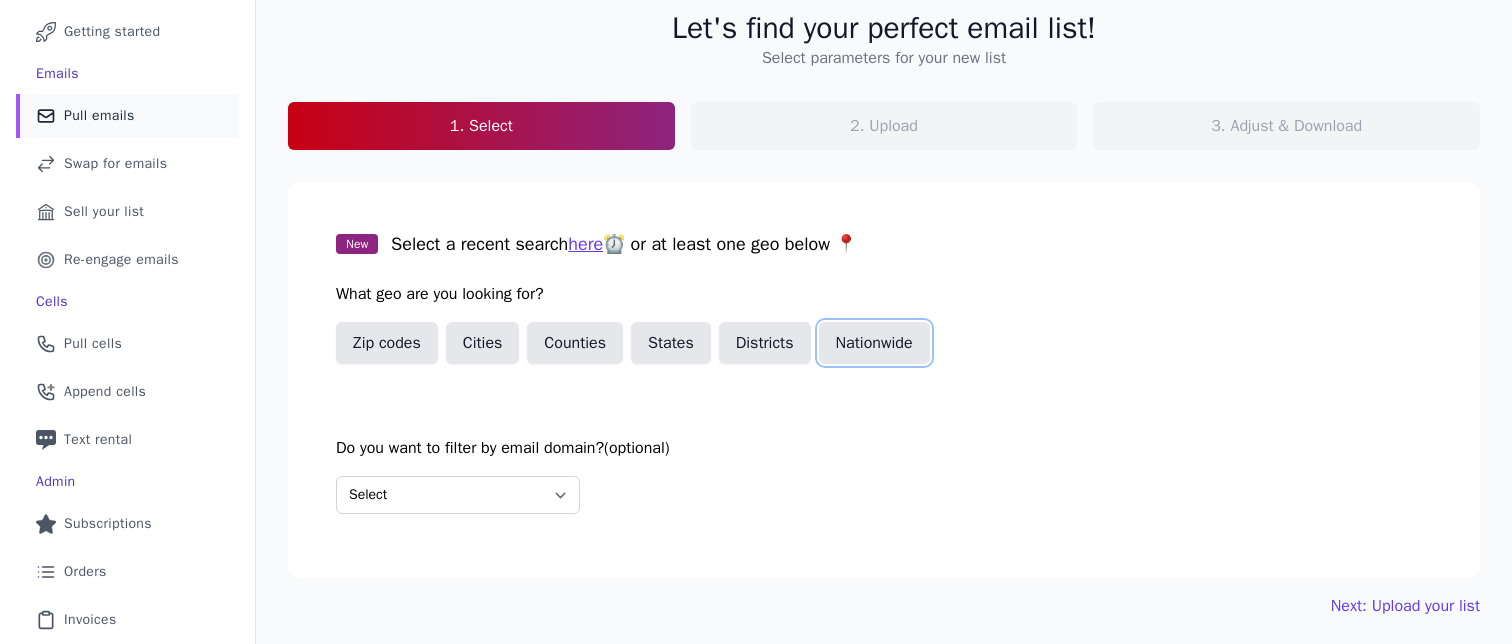 click on "Nationwide" at bounding box center (874, 343) 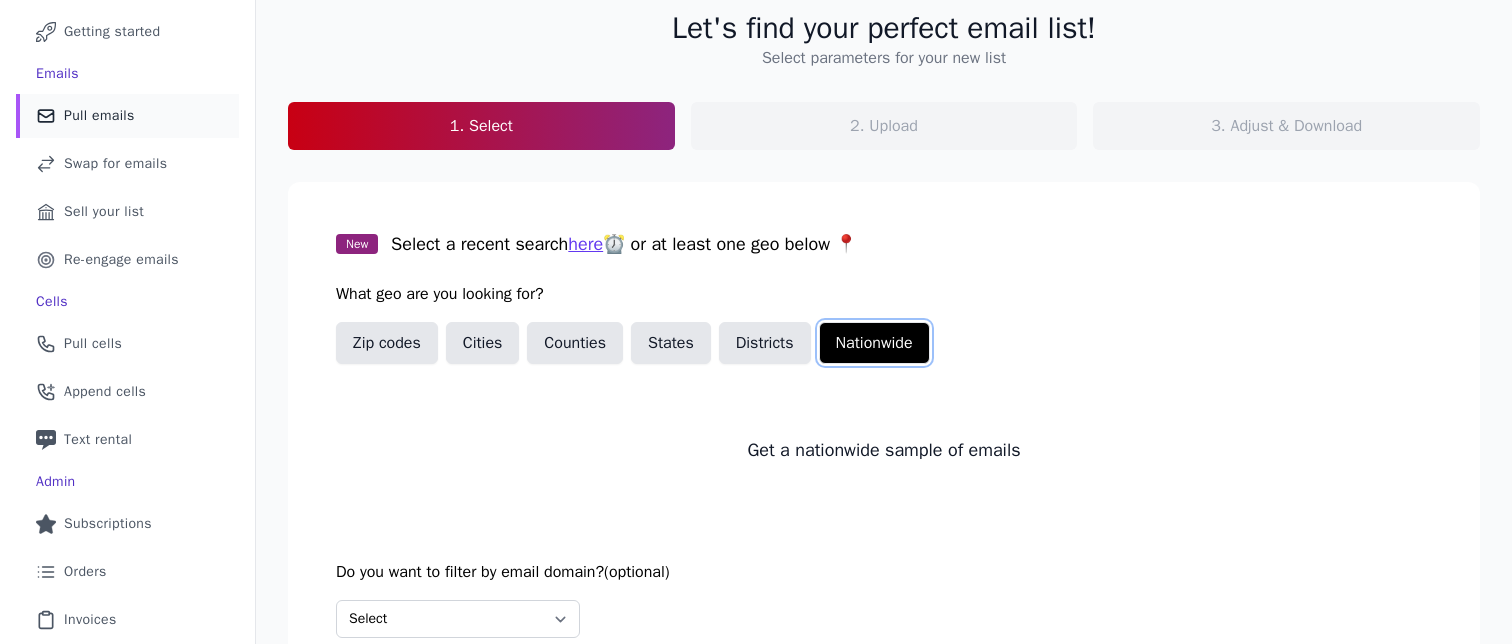 scroll, scrollTop: 261, scrollLeft: 0, axis: vertical 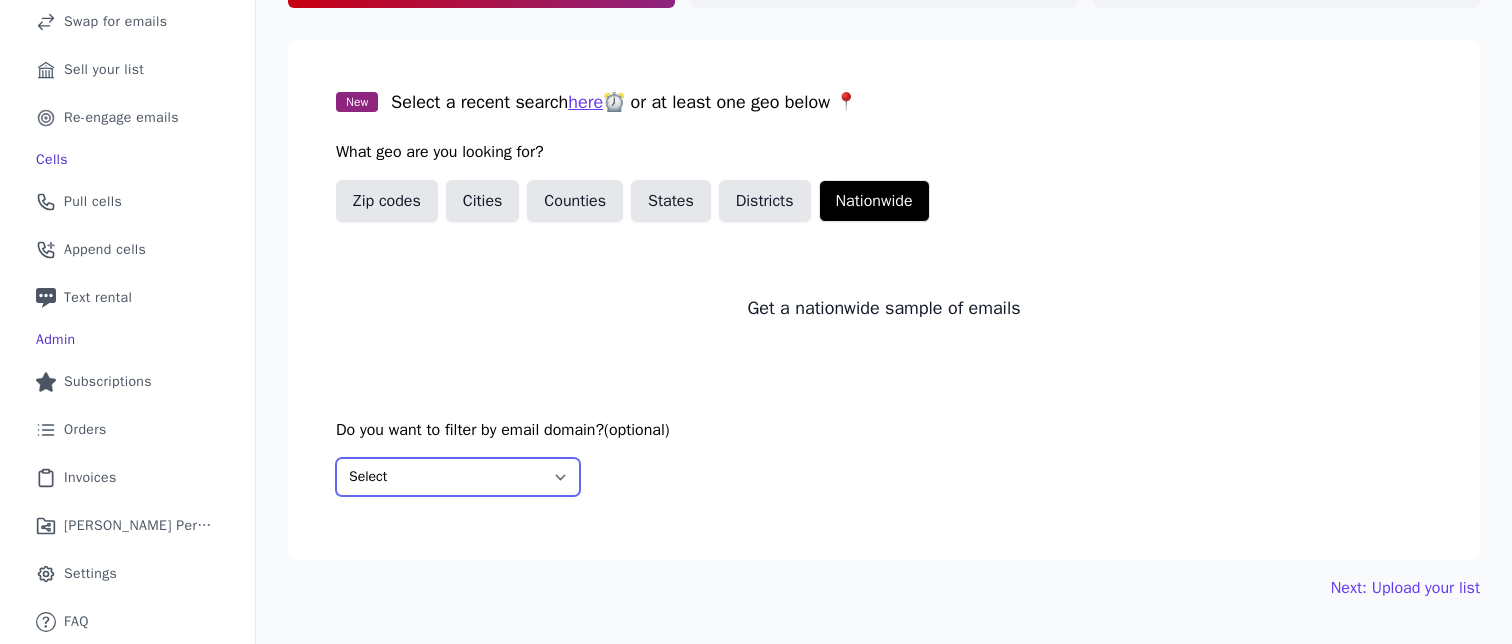 click on "Select Include only these domains Include none of these domains" at bounding box center (458, 477) 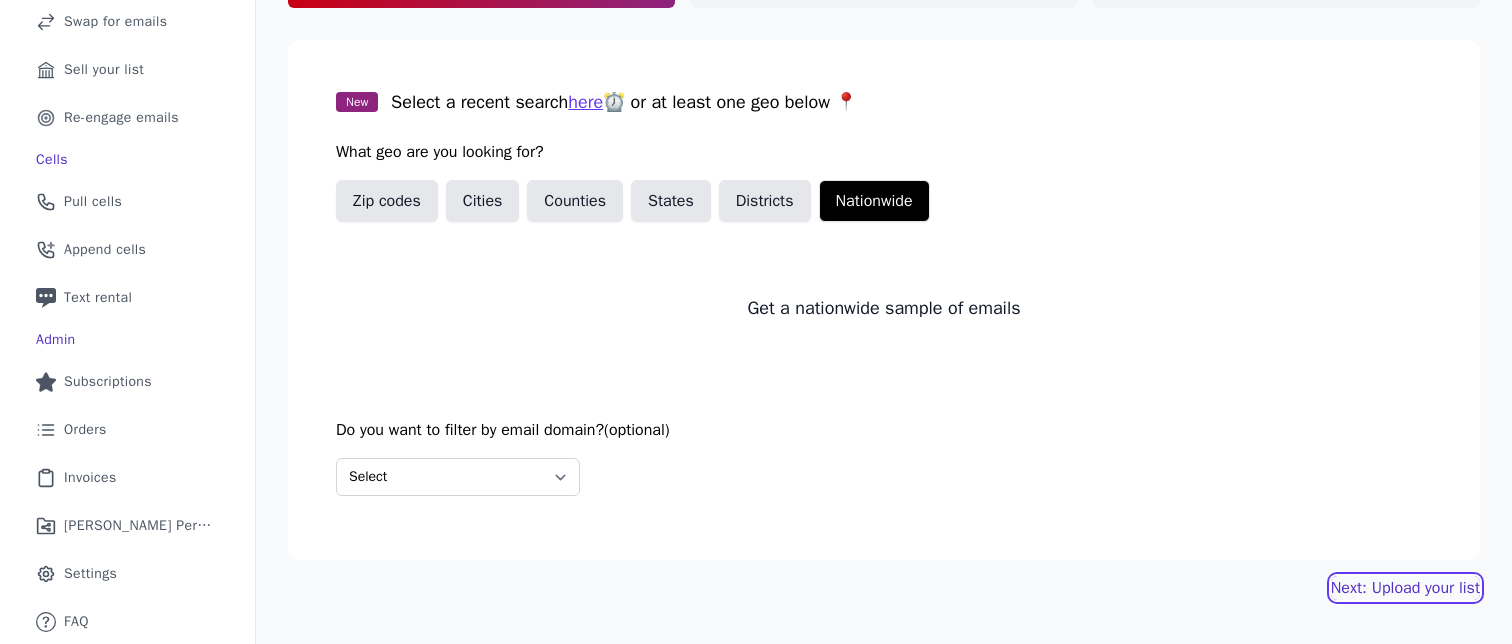 click on "Next: Upload your list" at bounding box center (1405, 588) 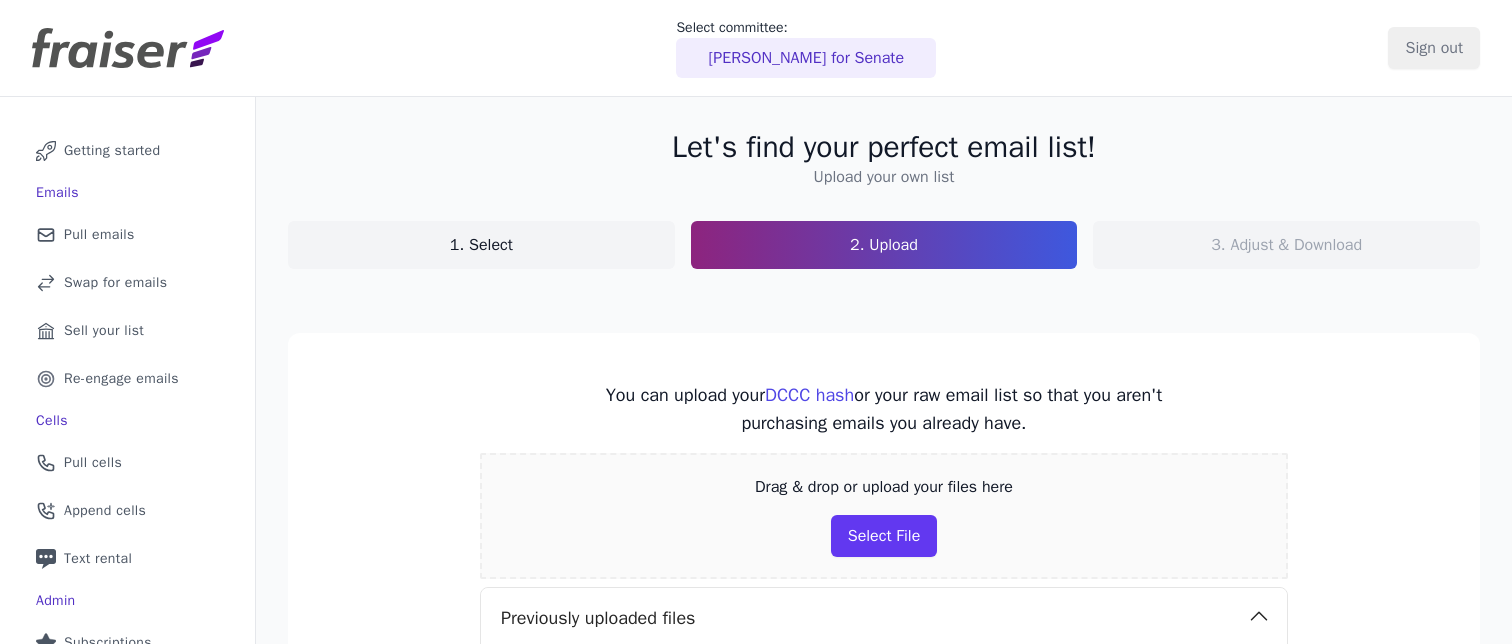 scroll, scrollTop: 0, scrollLeft: 0, axis: both 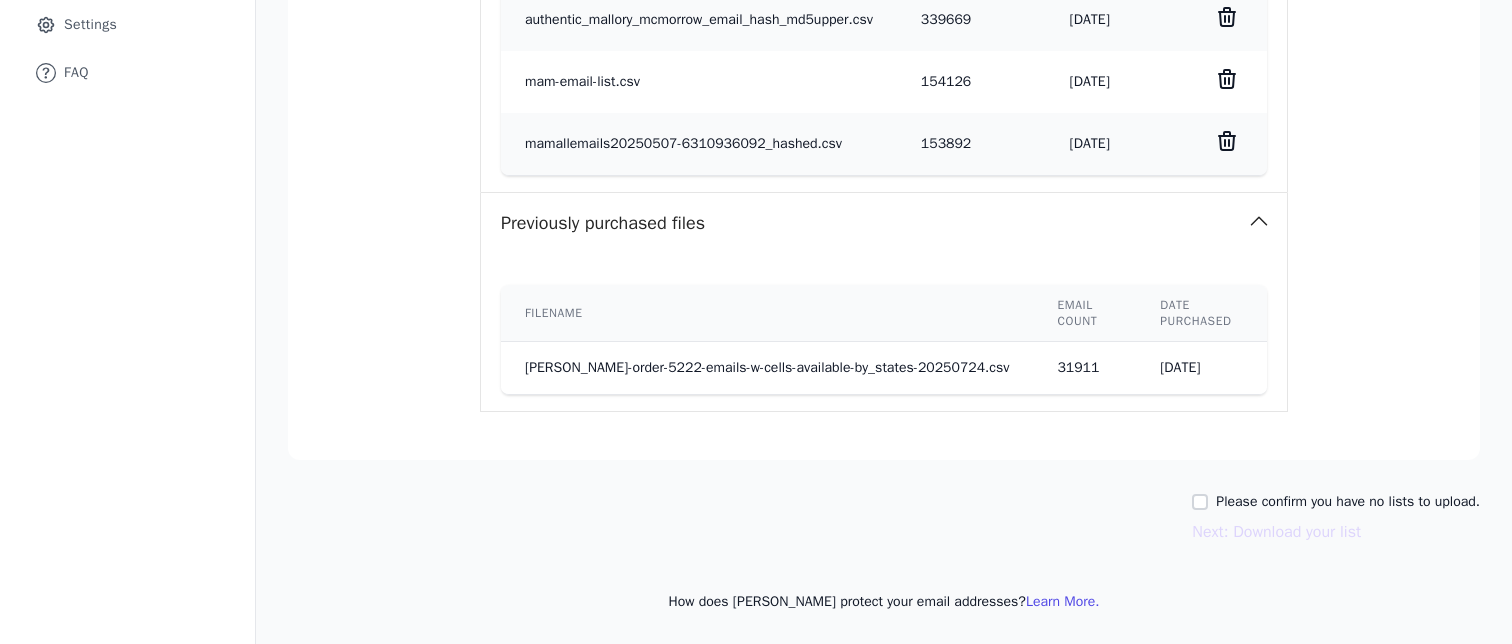 click on "Please confirm you have no lists to upload." at bounding box center [1348, 502] 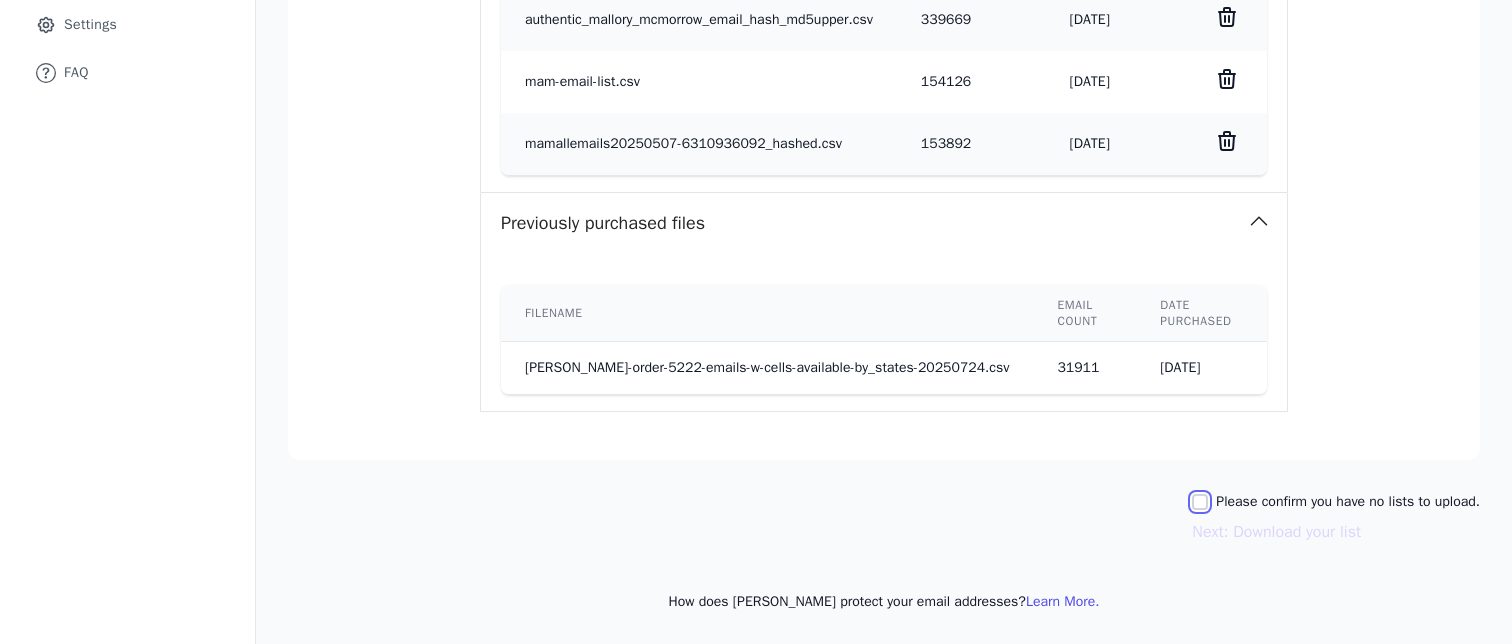 click on "Please confirm you have no lists to upload." at bounding box center (1200, 502) 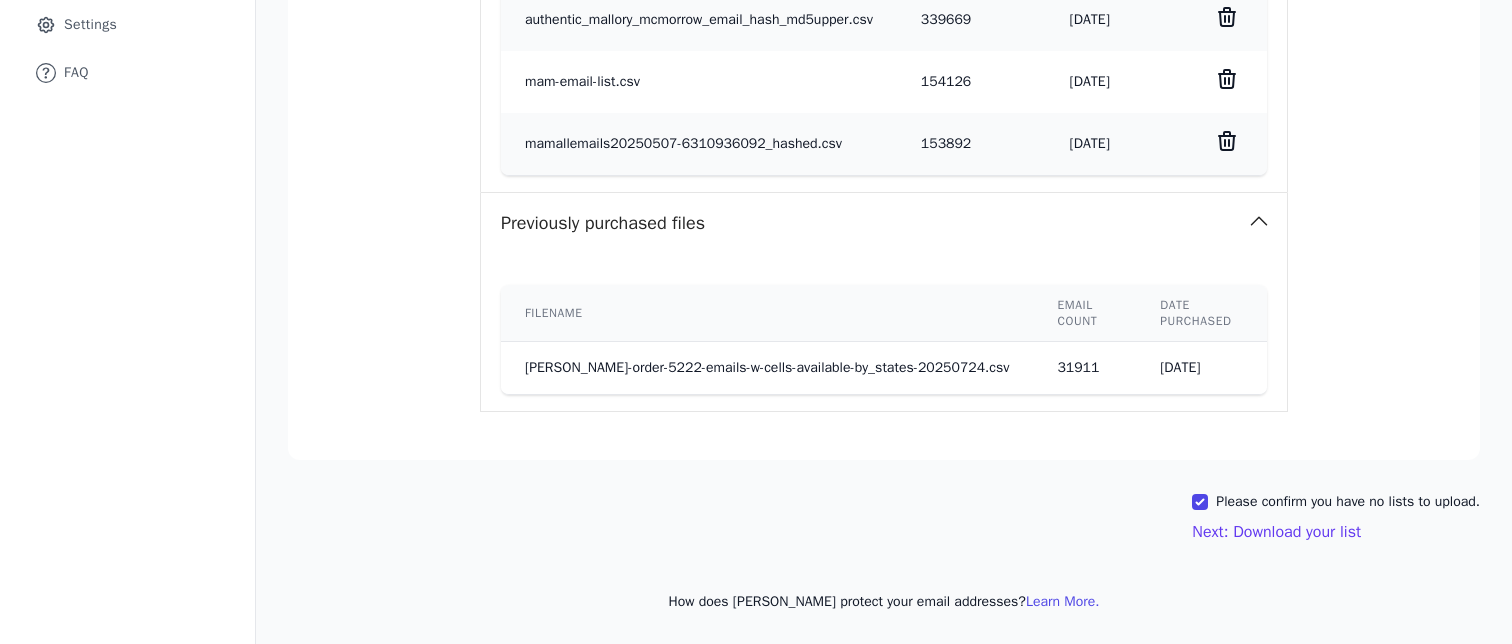 click on "Let's find your perfect email list!   Upload your own list   1. Select   2. Upload   3. Adjust & Download       You can upload your  DCCC hash
or your raw email list so that you aren't purchasing emails you already have.   Drag & drop or upload your files here
Select File     Previously uploaded files        Filename   Email count (unique)   Date uploaded   Delete     Hash_mamcellsforhash20250724-17999746875.csv   94548   7/24/2025       authentic_mallory_mcmorrow_email_hash_md5upper.csv   339669   7/24/2025       mam-email-list.csv   154126   5/16/2025       mamallemails20250507-6310936092_hashed.csv   153892   5/8/2025         Previously purchased files      Filename   Email count   Date purchased     fraiser-order-5222-emails-w-cells-available-by_states-20250724.csv   31911   7/24/2025           Please confirm you have no lists to upload.   Next: Download your list     How does Fraiser protect your email addresses?
Learn More." at bounding box center [884, -35] 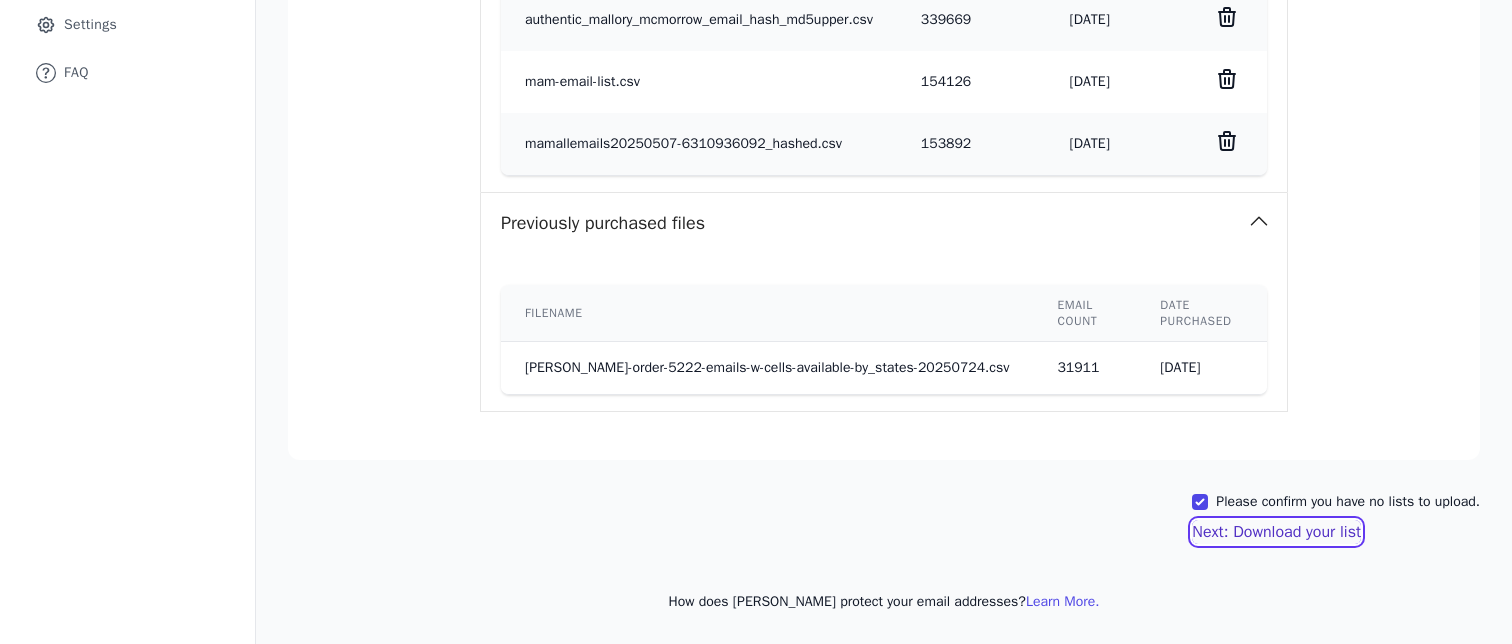 click on "Next: Download your list" at bounding box center [1276, 532] 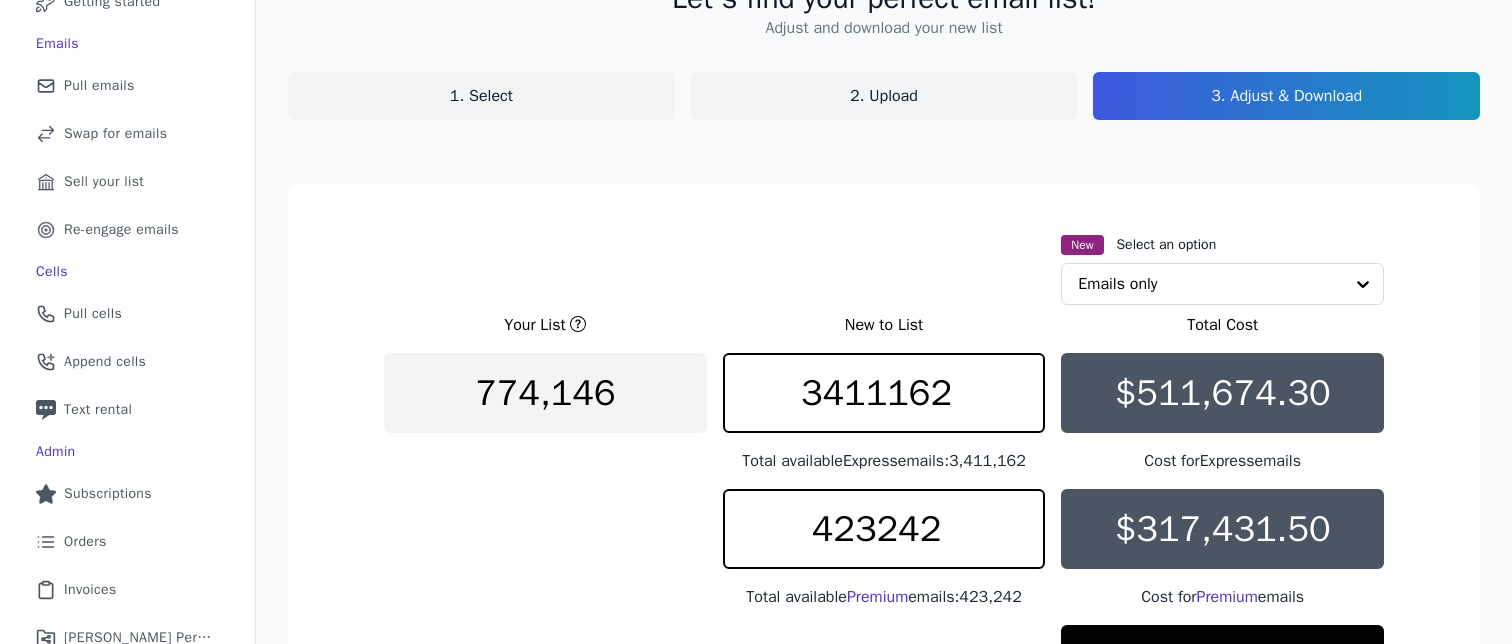 scroll, scrollTop: 0, scrollLeft: 0, axis: both 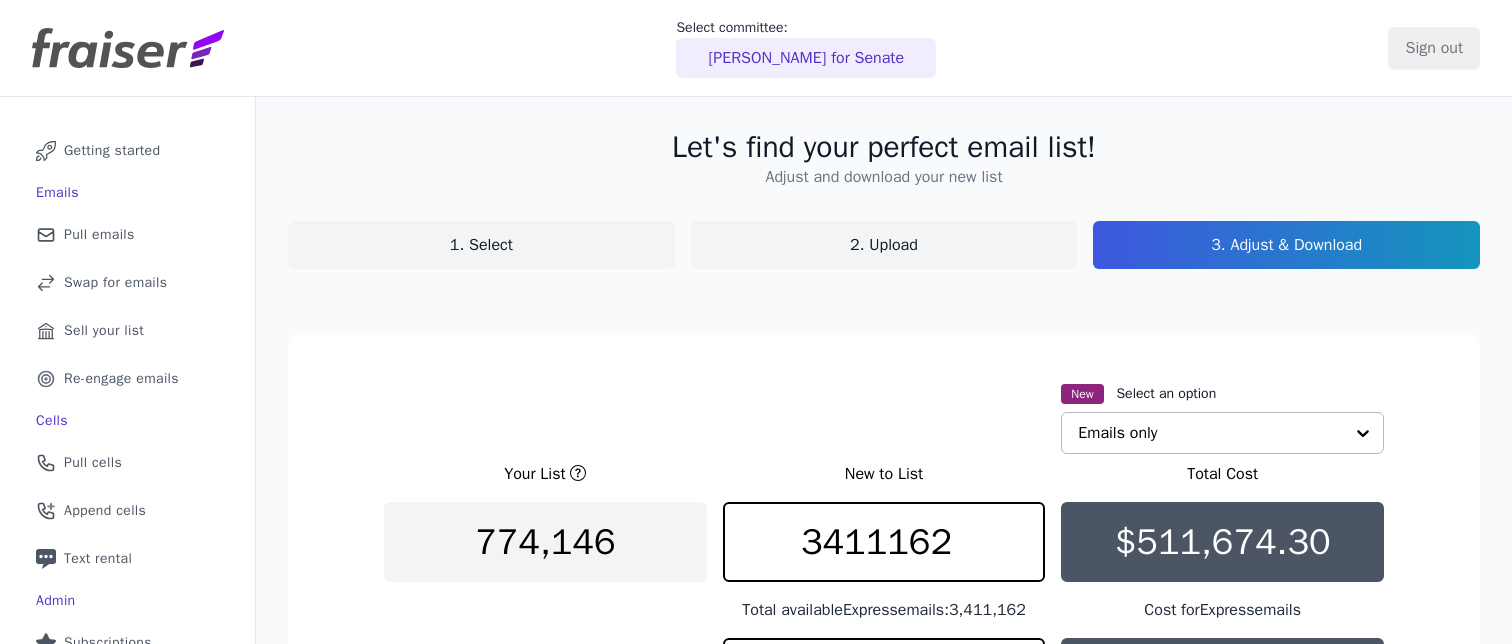 click 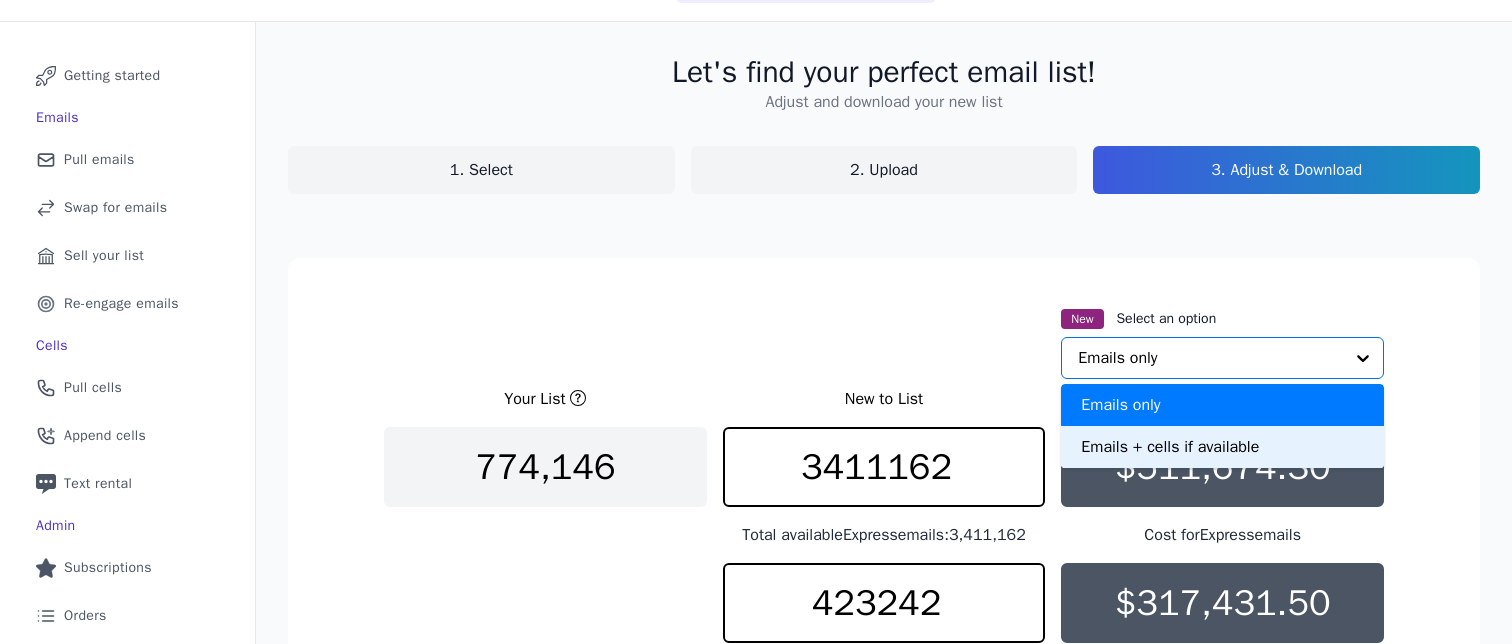 click on "Emails + cells if available" at bounding box center (1222, 447) 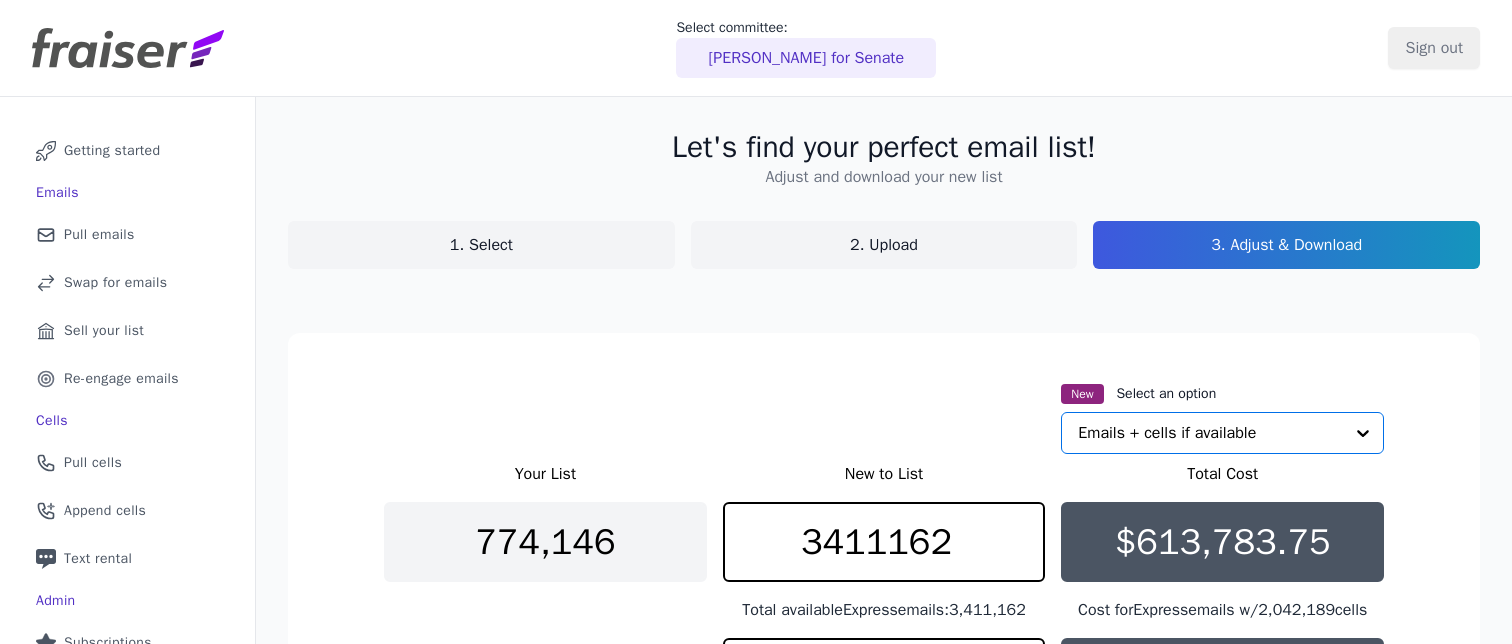 scroll, scrollTop: 2, scrollLeft: 0, axis: vertical 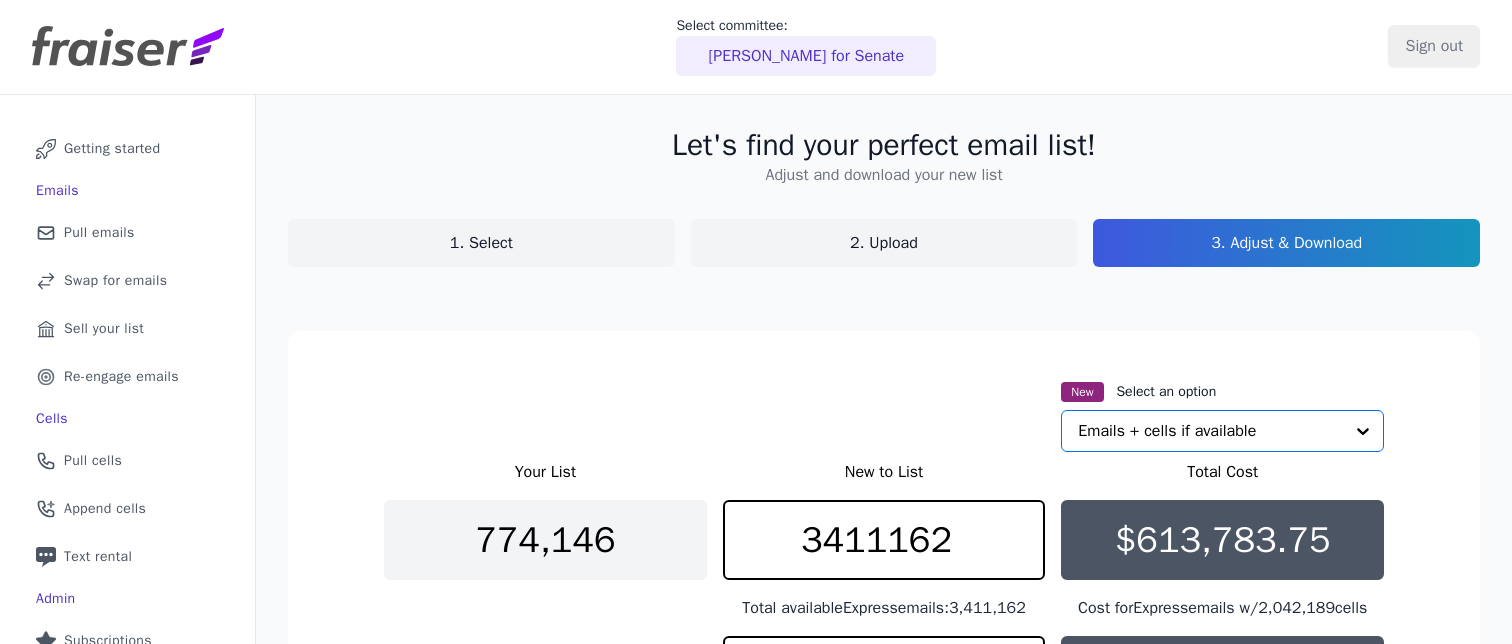 click on "1. Select" at bounding box center [481, 243] 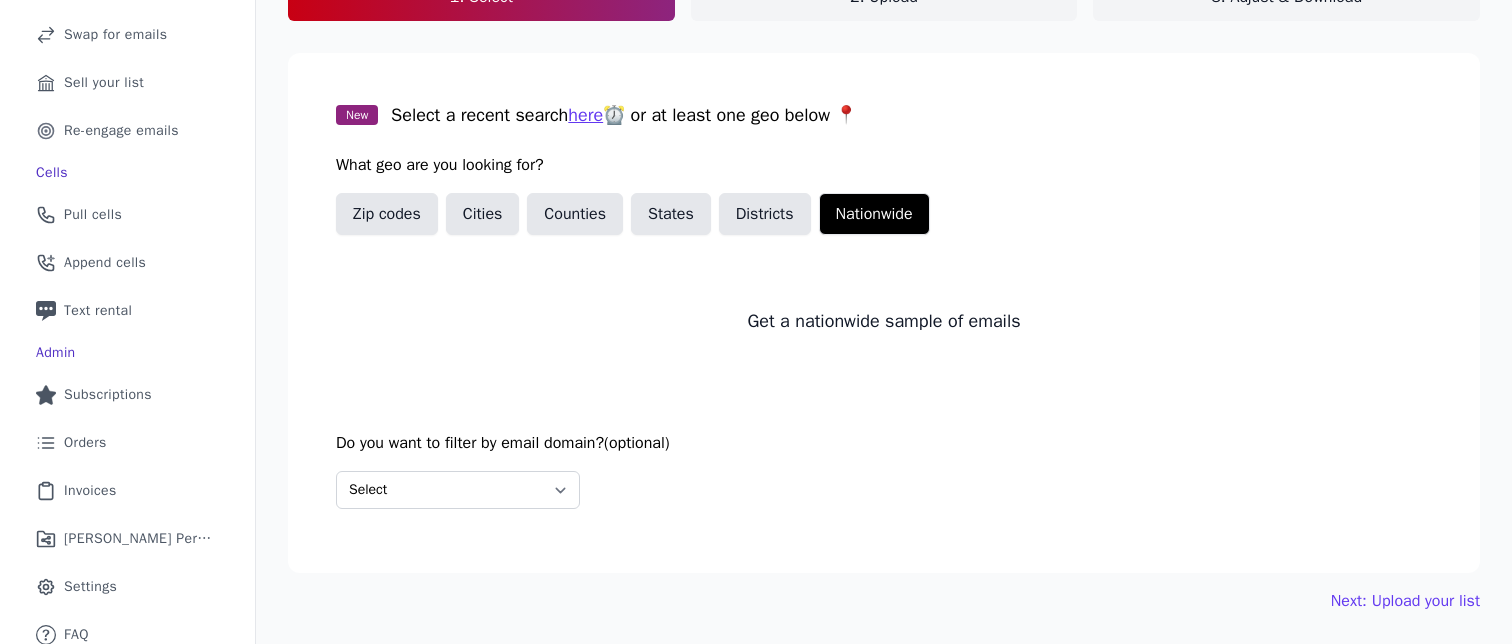 scroll, scrollTop: 261, scrollLeft: 0, axis: vertical 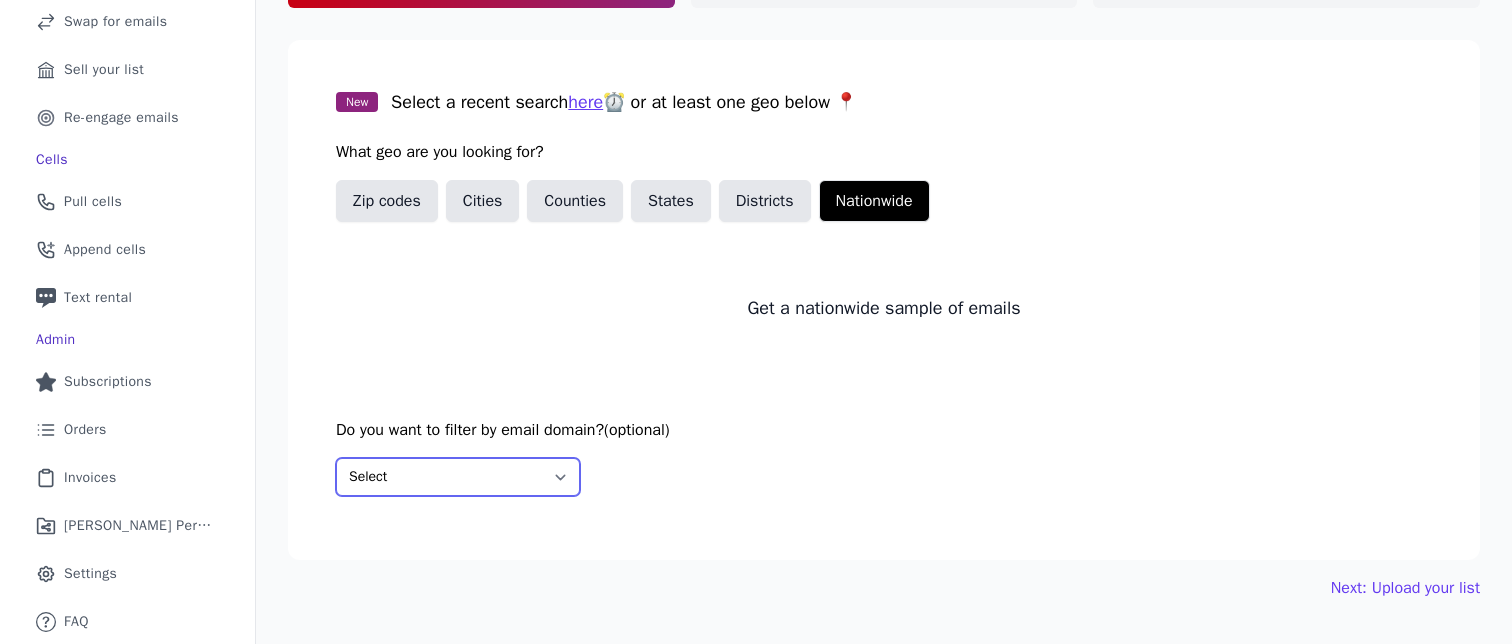 click on "Select Include only these domains Include none of these domains" at bounding box center (458, 477) 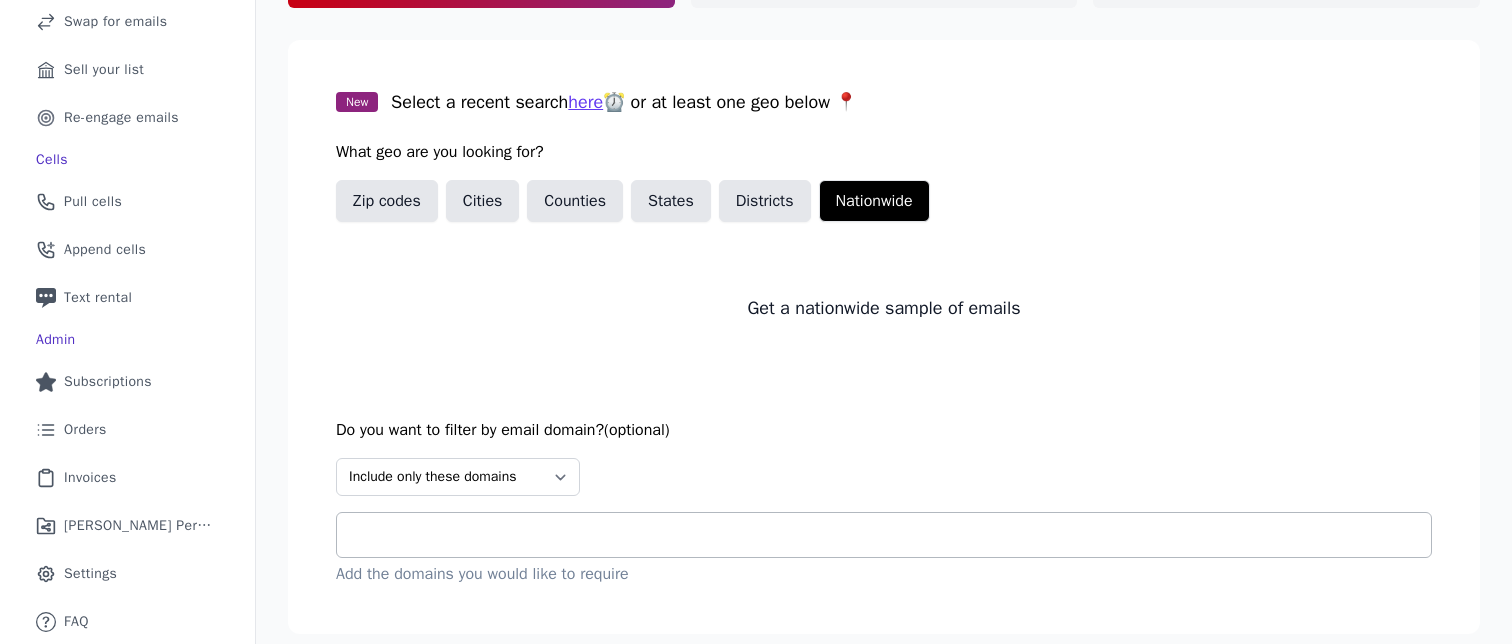 click at bounding box center (892, 535) 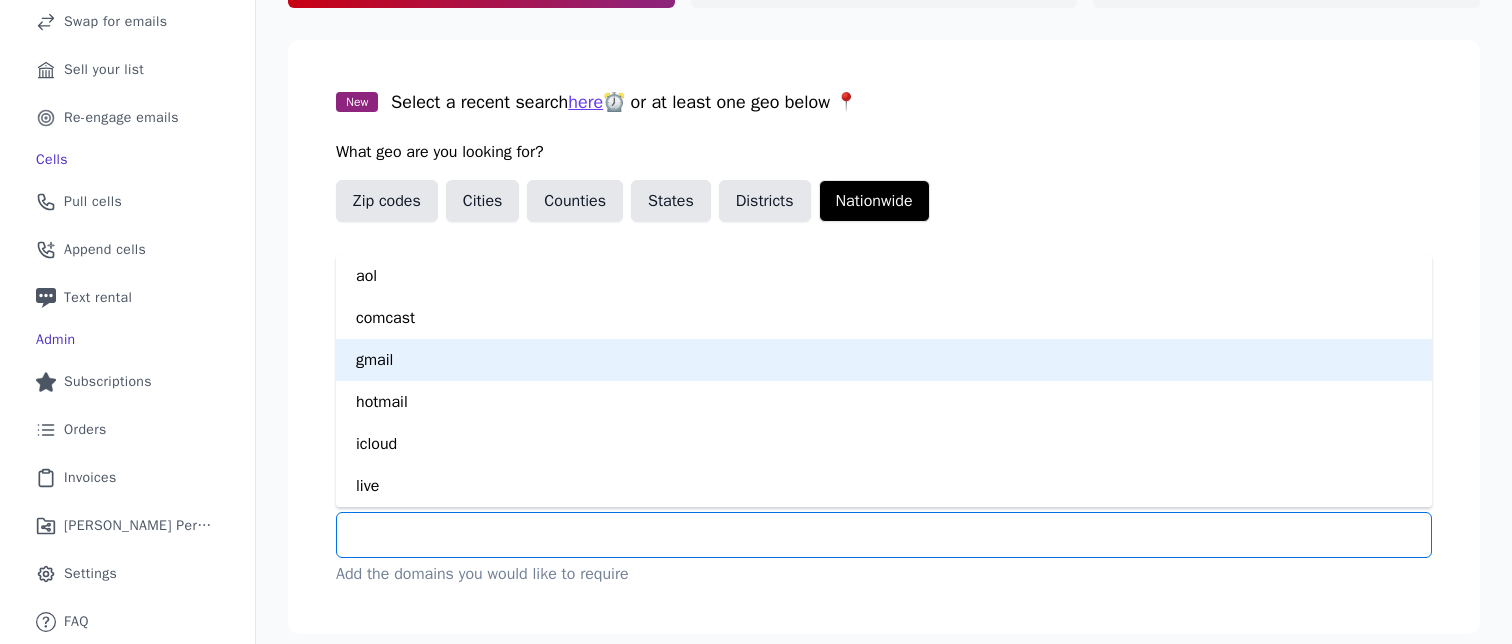 click on "gmail" at bounding box center (884, 360) 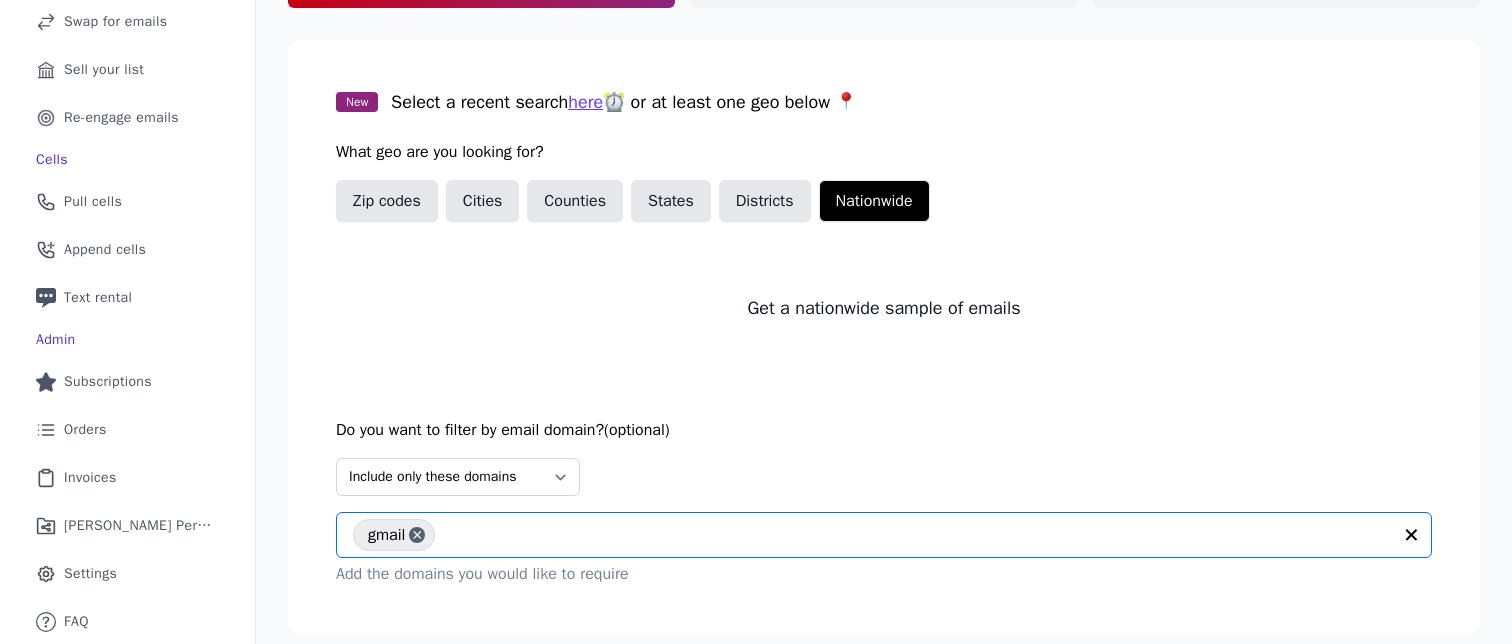 scroll, scrollTop: 323, scrollLeft: 0, axis: vertical 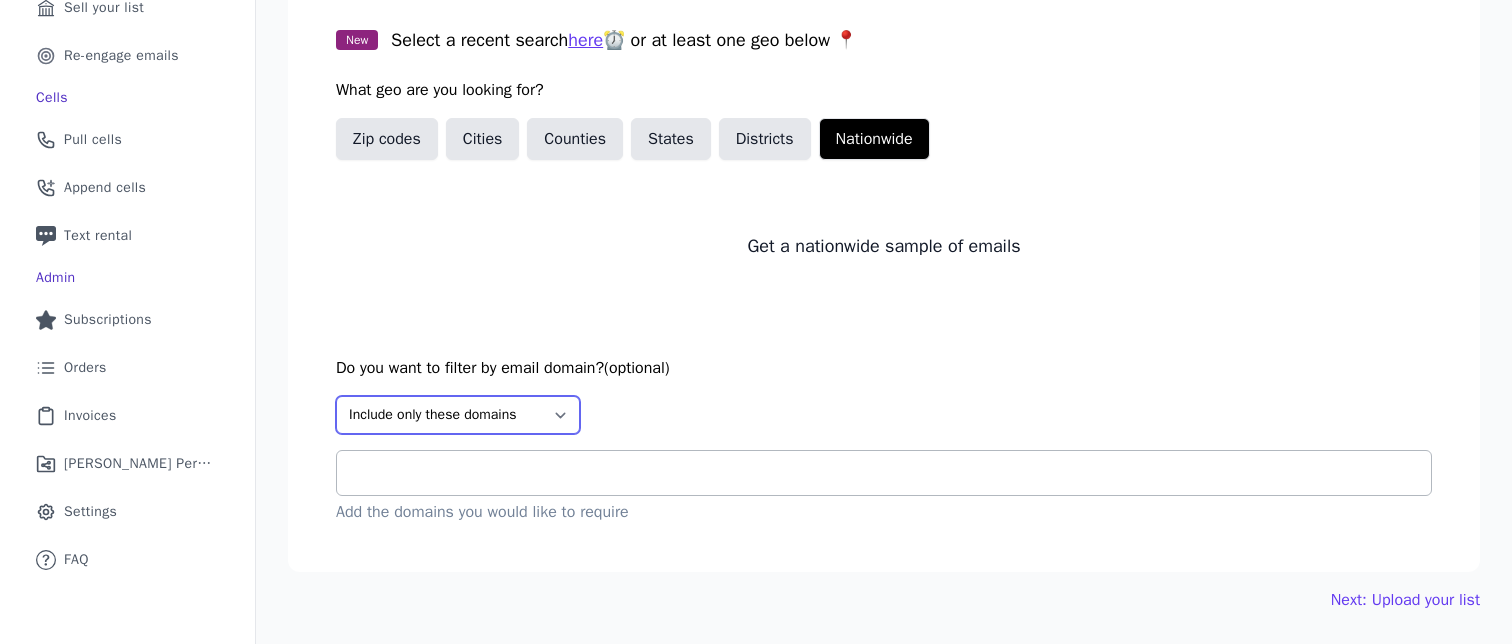 click on "Select Include only these domains Include none of these domains" at bounding box center (458, 415) 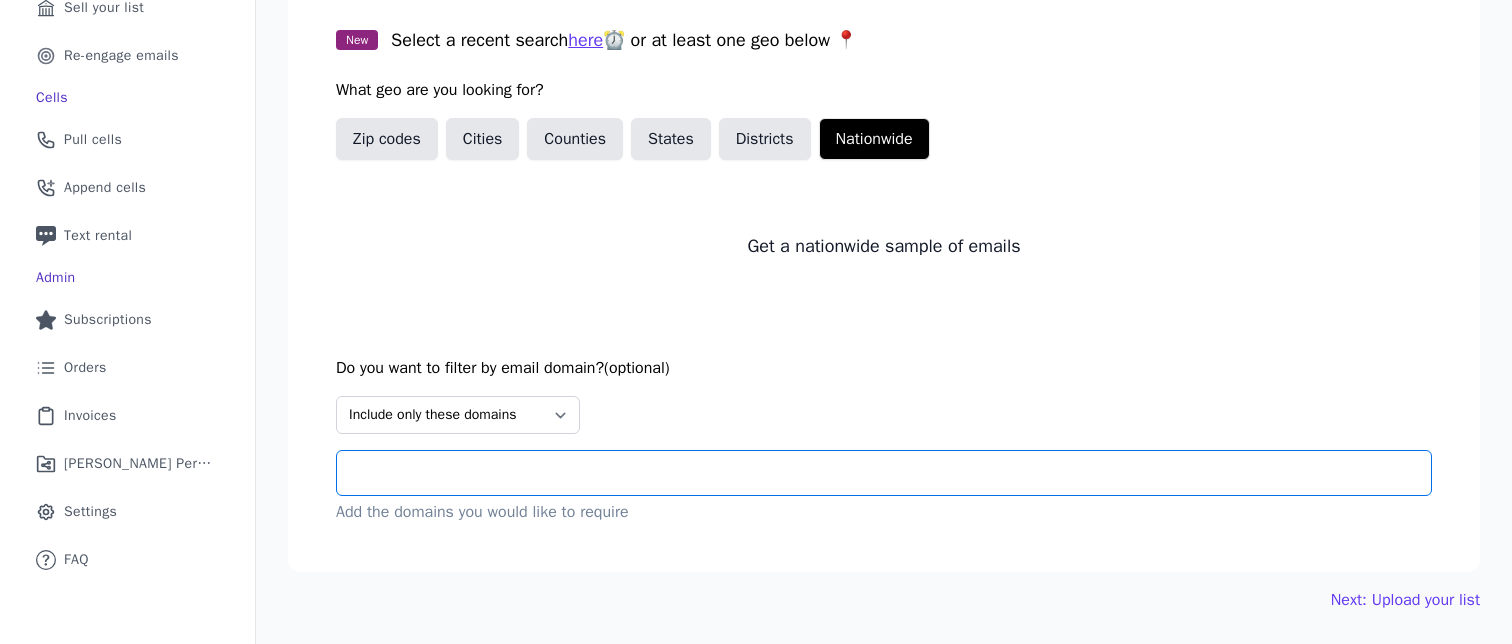 click at bounding box center [892, 473] 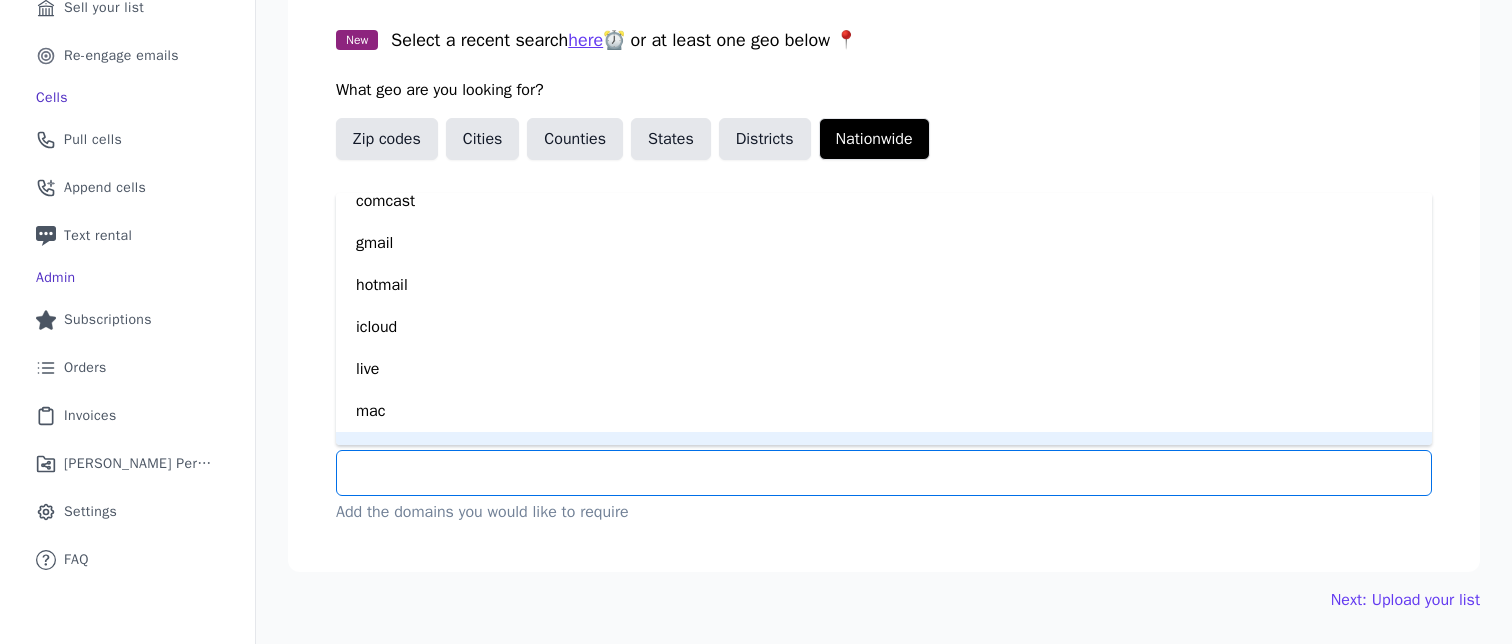 scroll, scrollTop: 84, scrollLeft: 0, axis: vertical 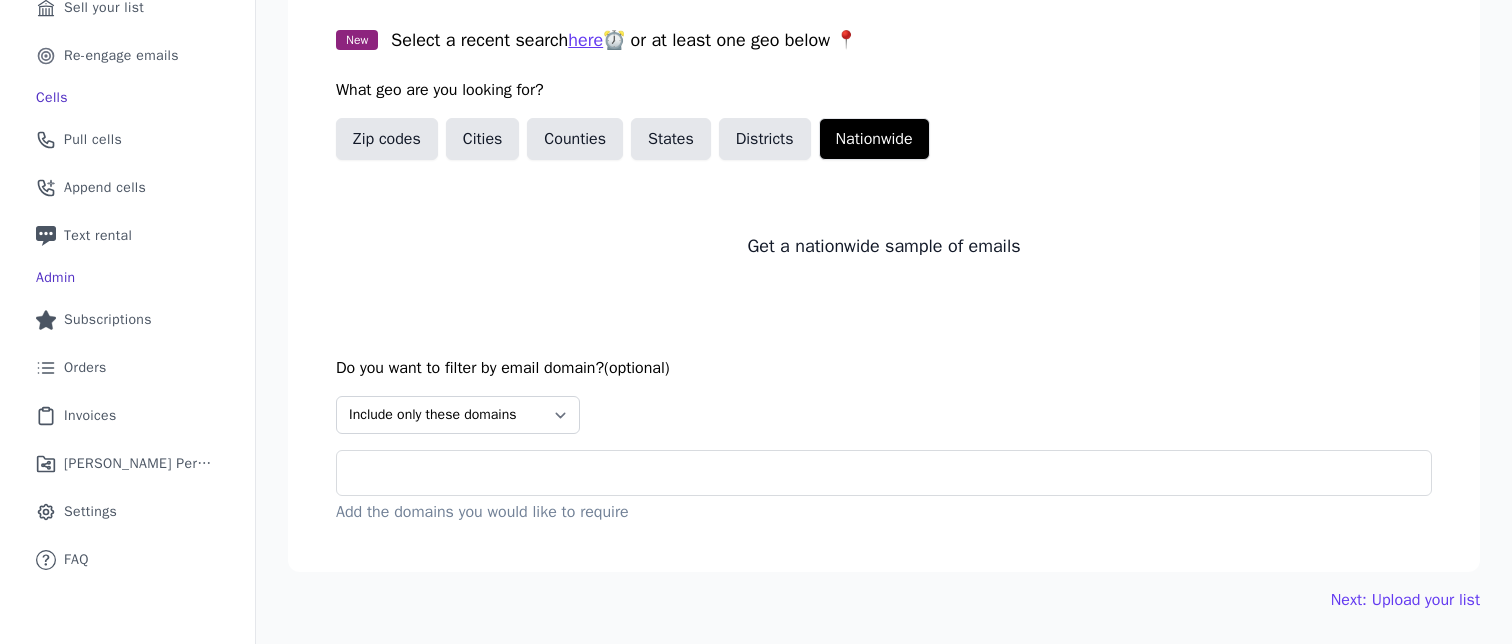 click on "Next: Upload your list" at bounding box center [884, 600] 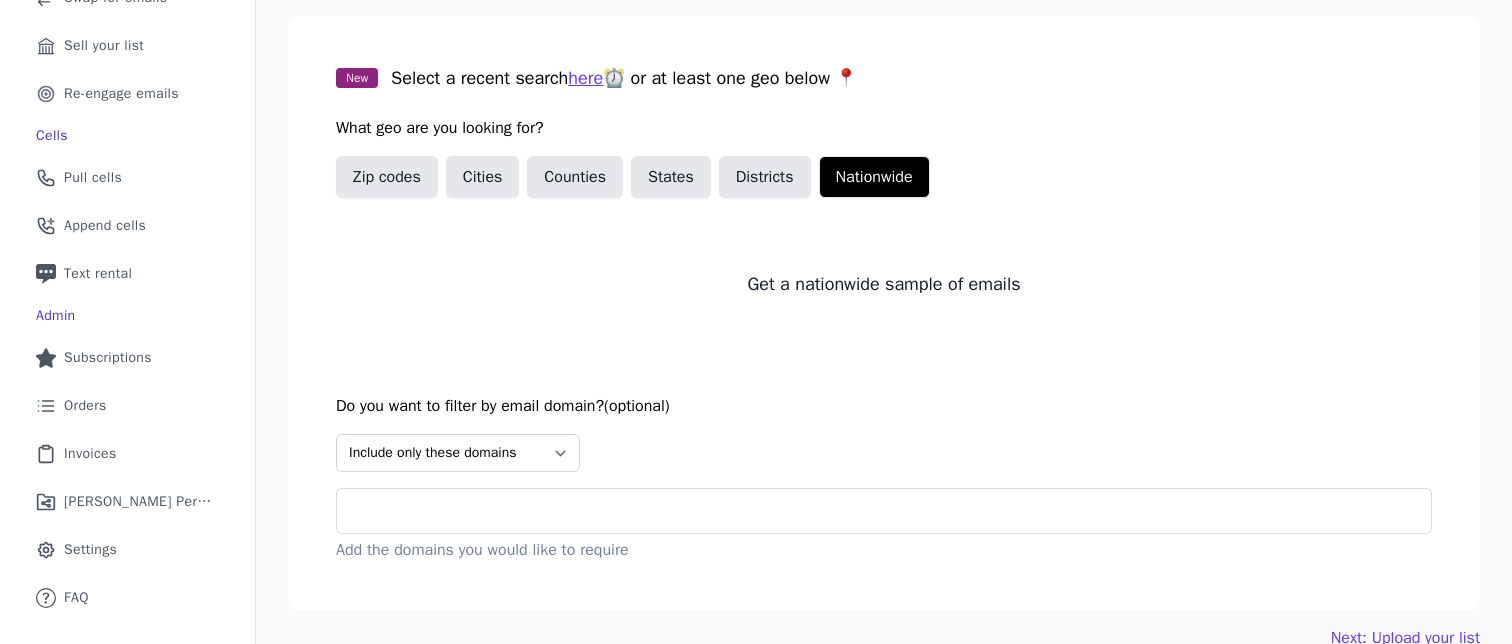 scroll, scrollTop: 323, scrollLeft: 0, axis: vertical 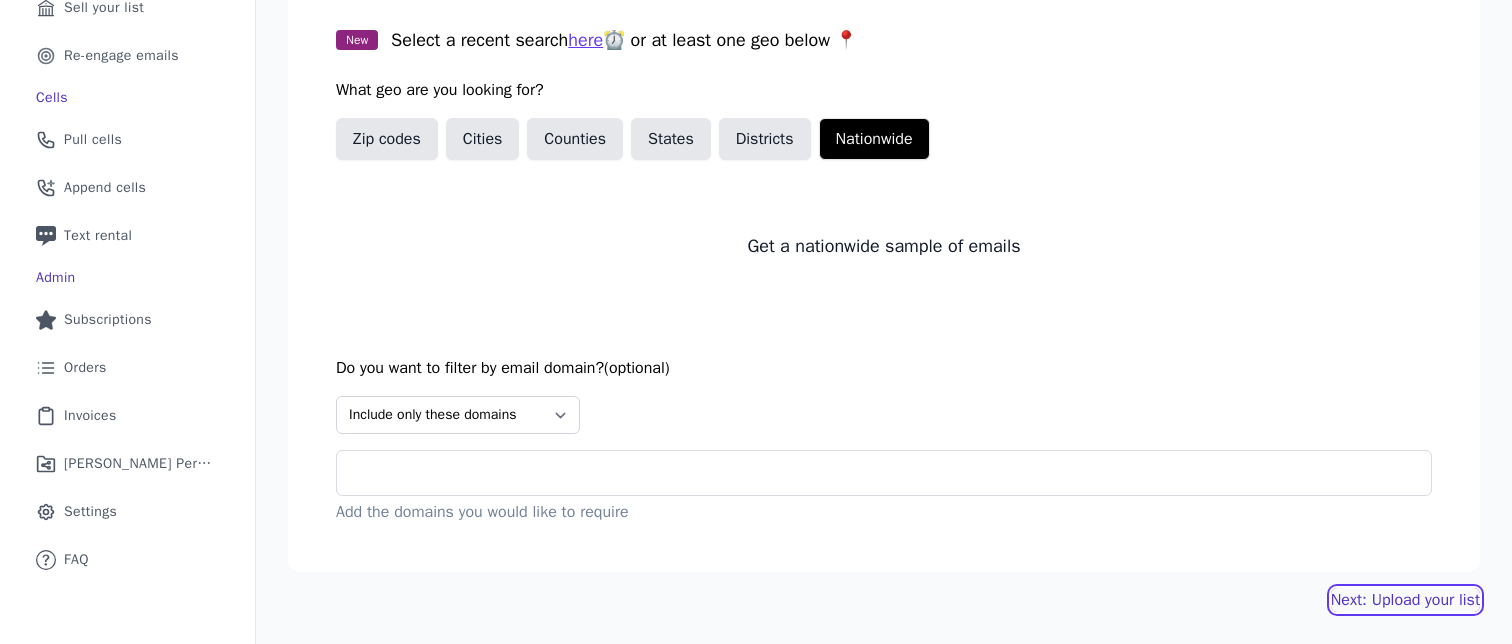 click on "Next: Upload your list" at bounding box center [1405, 600] 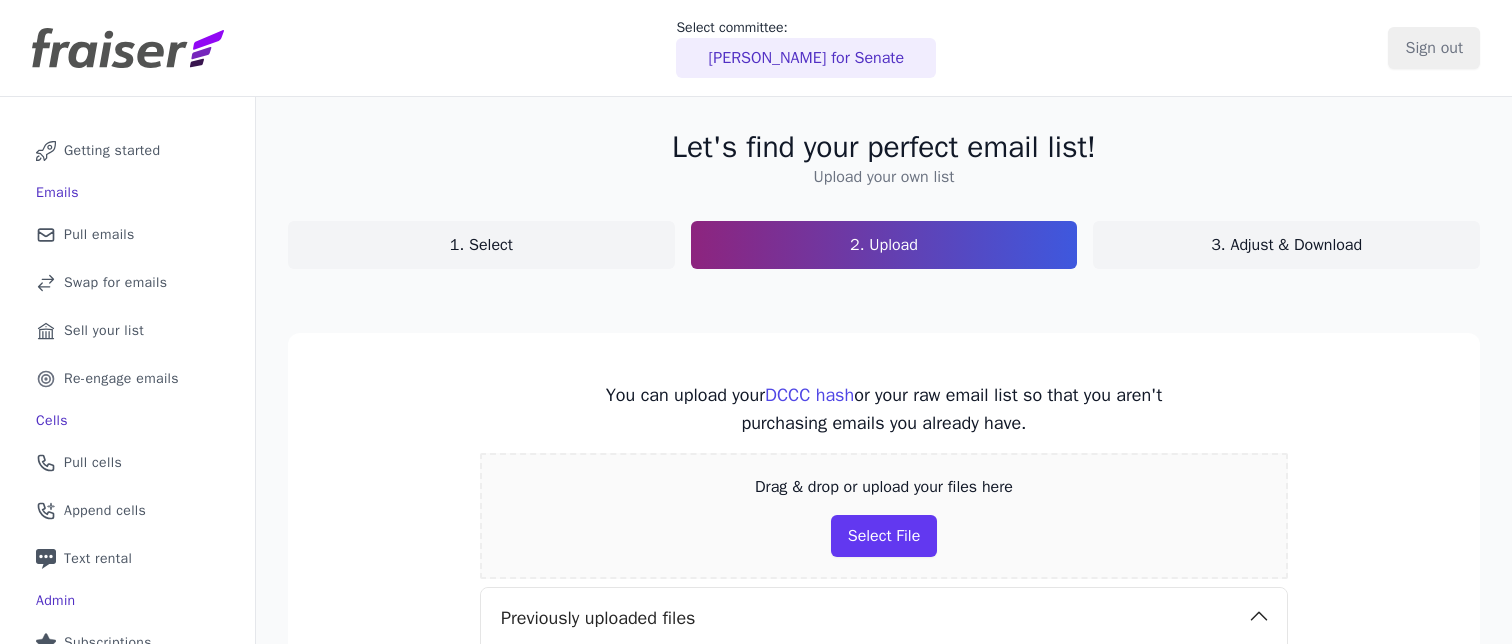 scroll, scrollTop: 0, scrollLeft: 0, axis: both 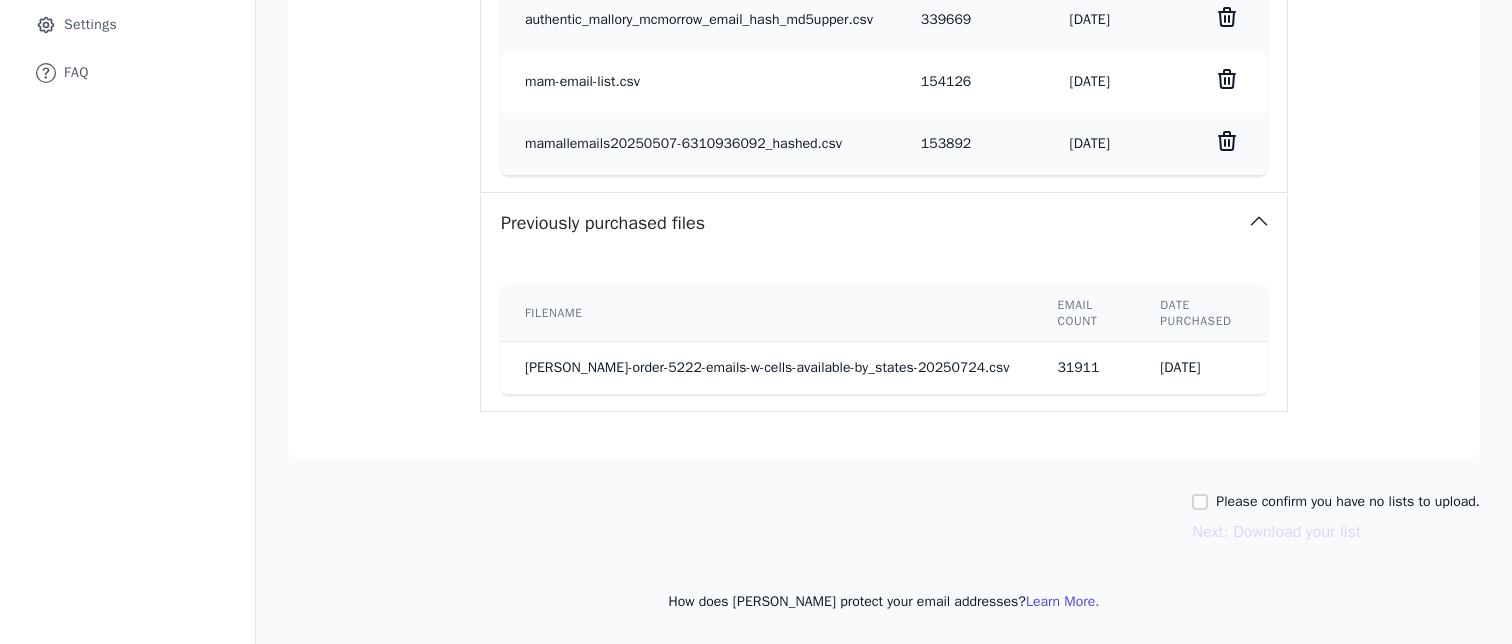 click on "Please confirm you have no lists to upload." at bounding box center [1348, 502] 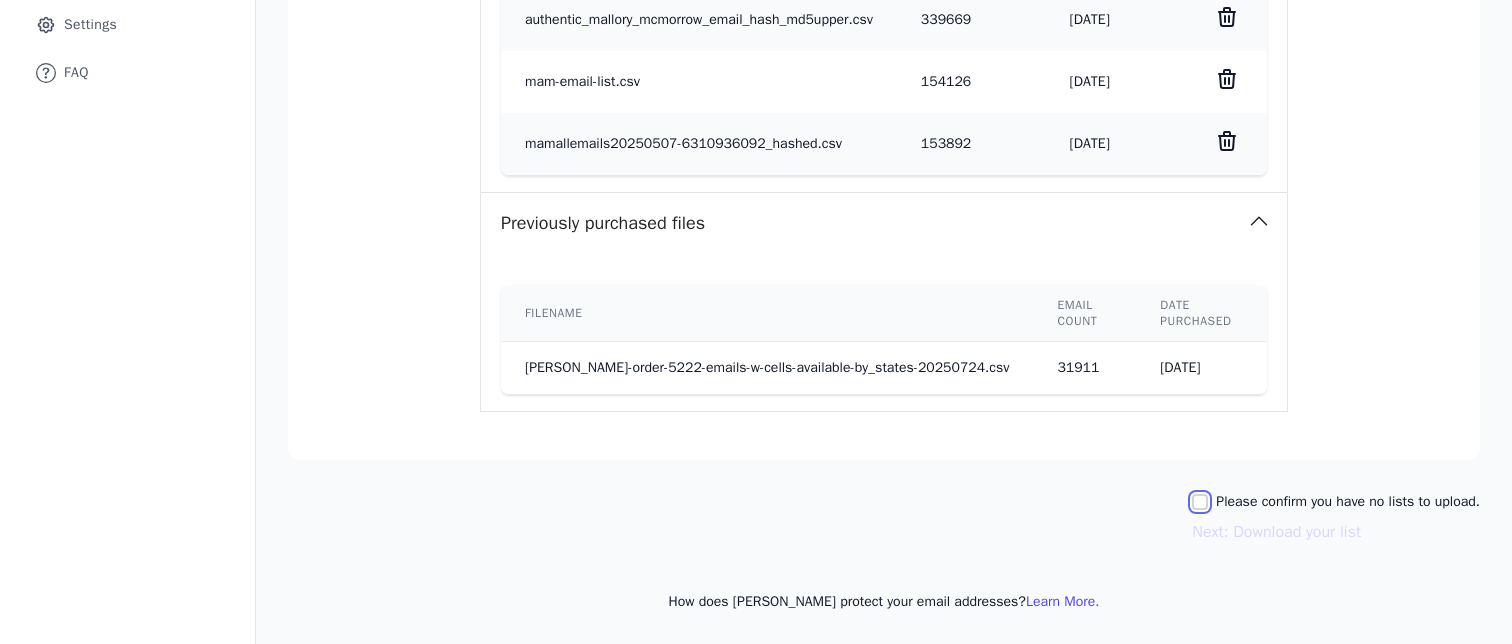 click on "Please confirm you have no lists to upload." at bounding box center (1200, 502) 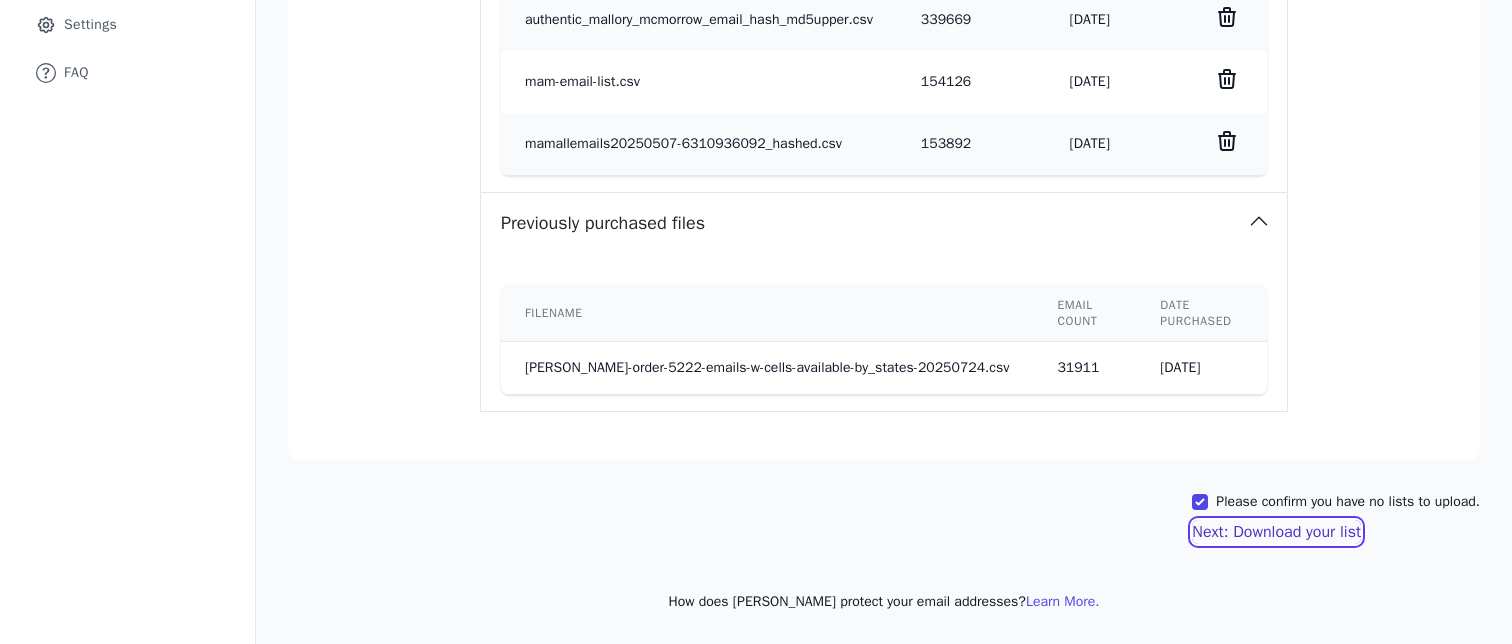 click on "Next: Download your list" at bounding box center (1276, 532) 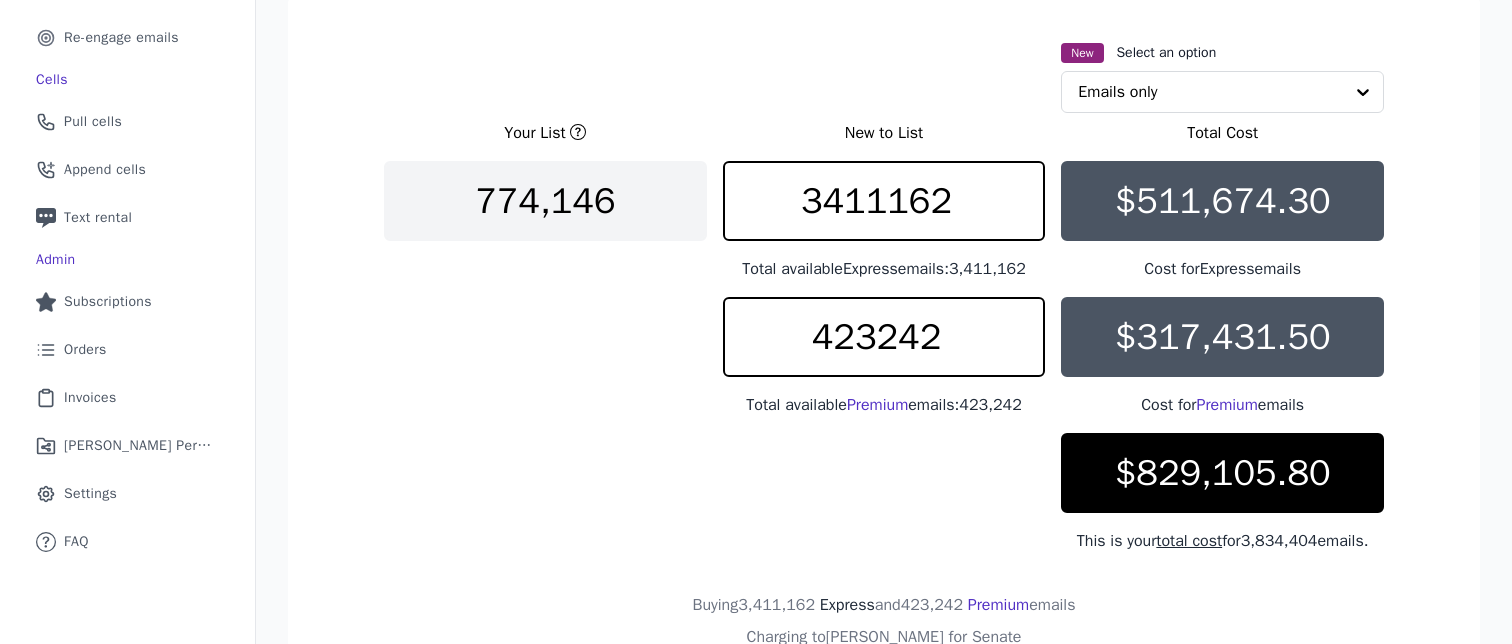 scroll, scrollTop: 0, scrollLeft: 0, axis: both 